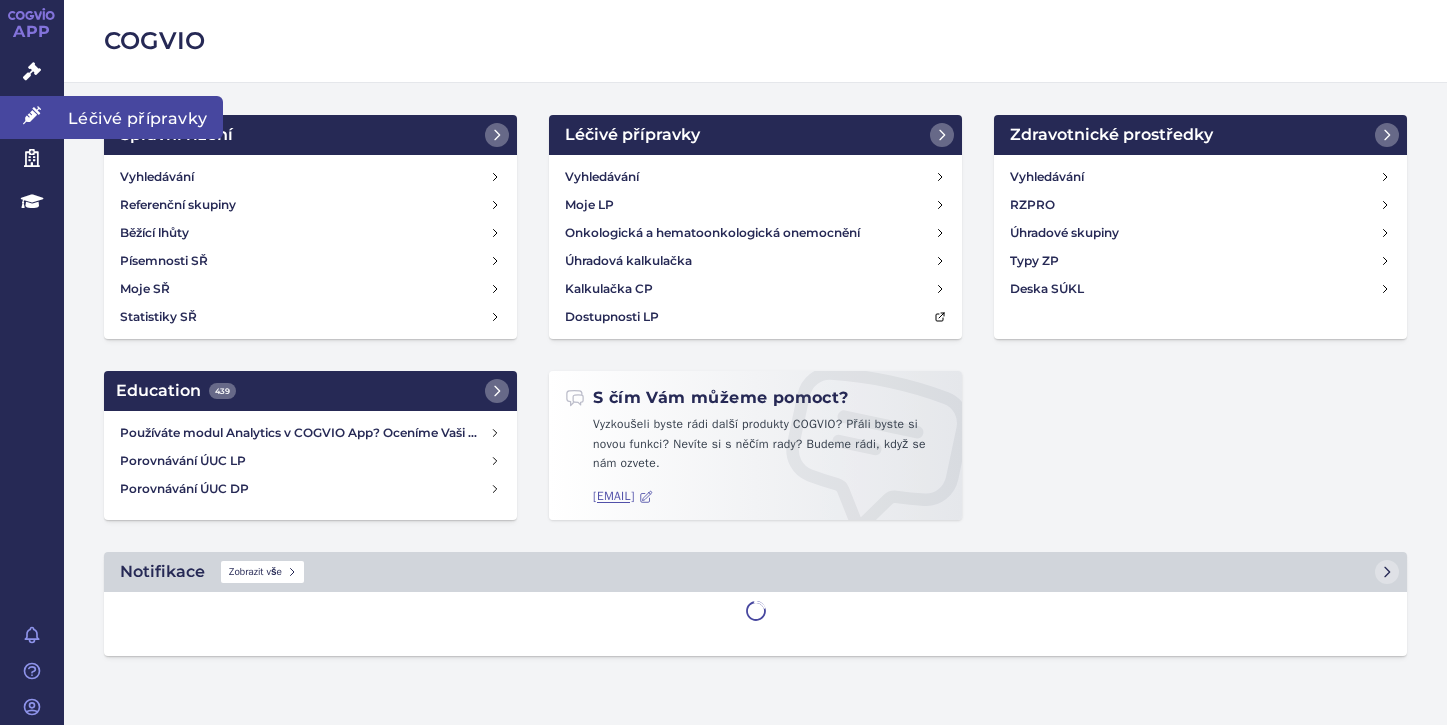 scroll, scrollTop: 0, scrollLeft: 0, axis: both 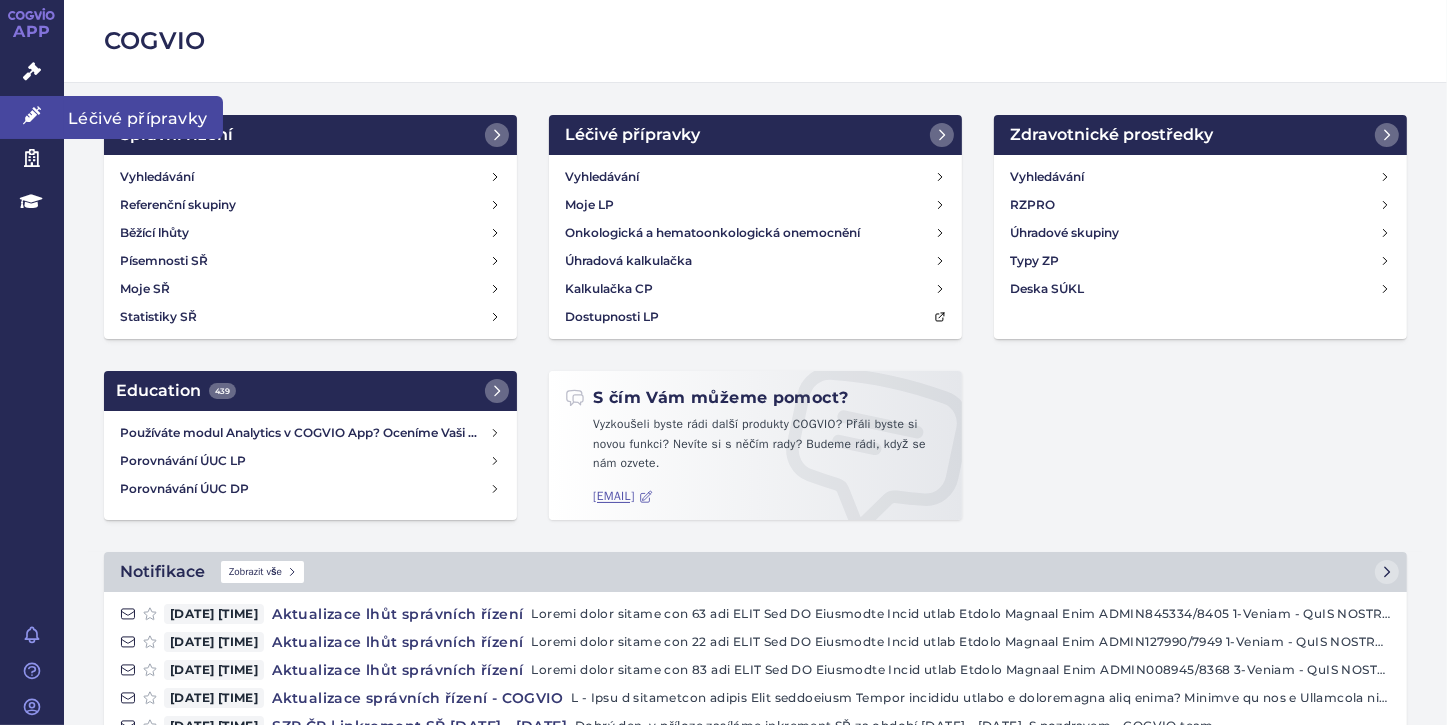 click at bounding box center (32, 115) 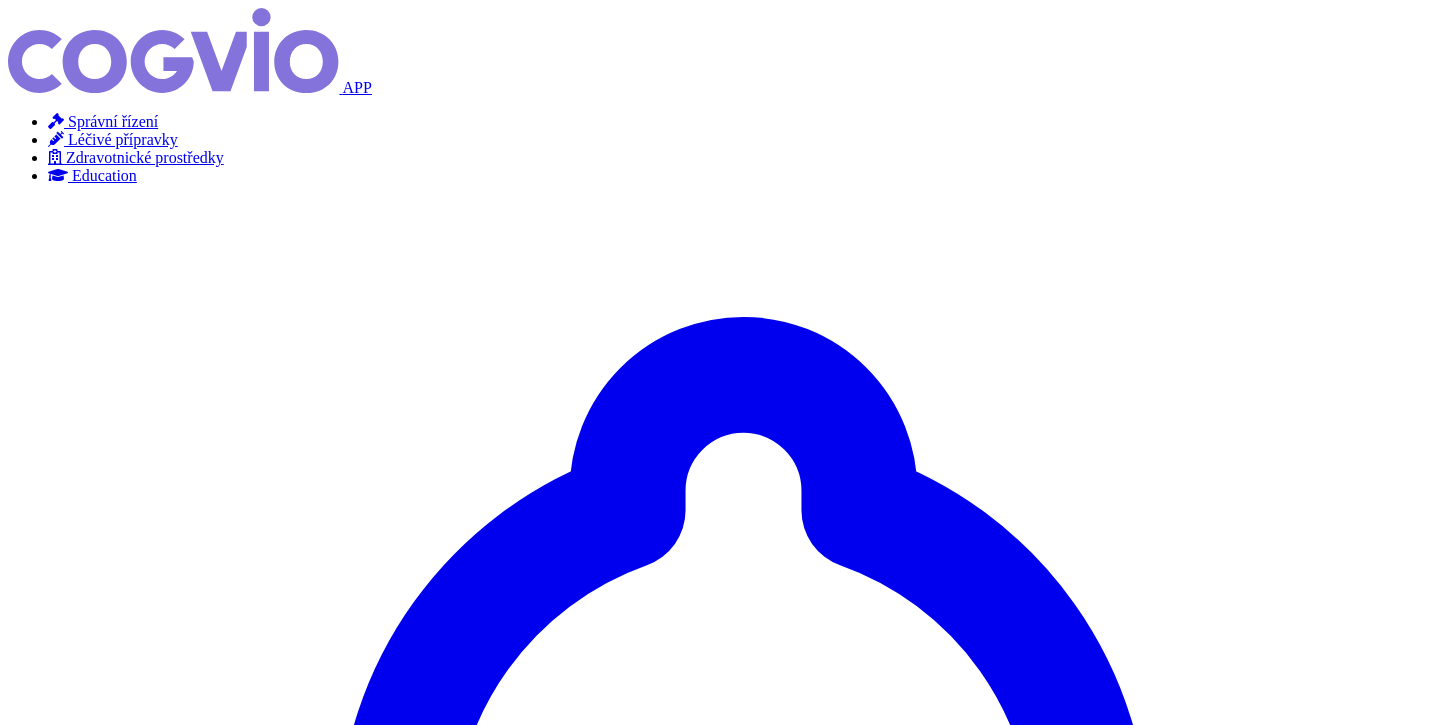 scroll, scrollTop: 0, scrollLeft: 0, axis: both 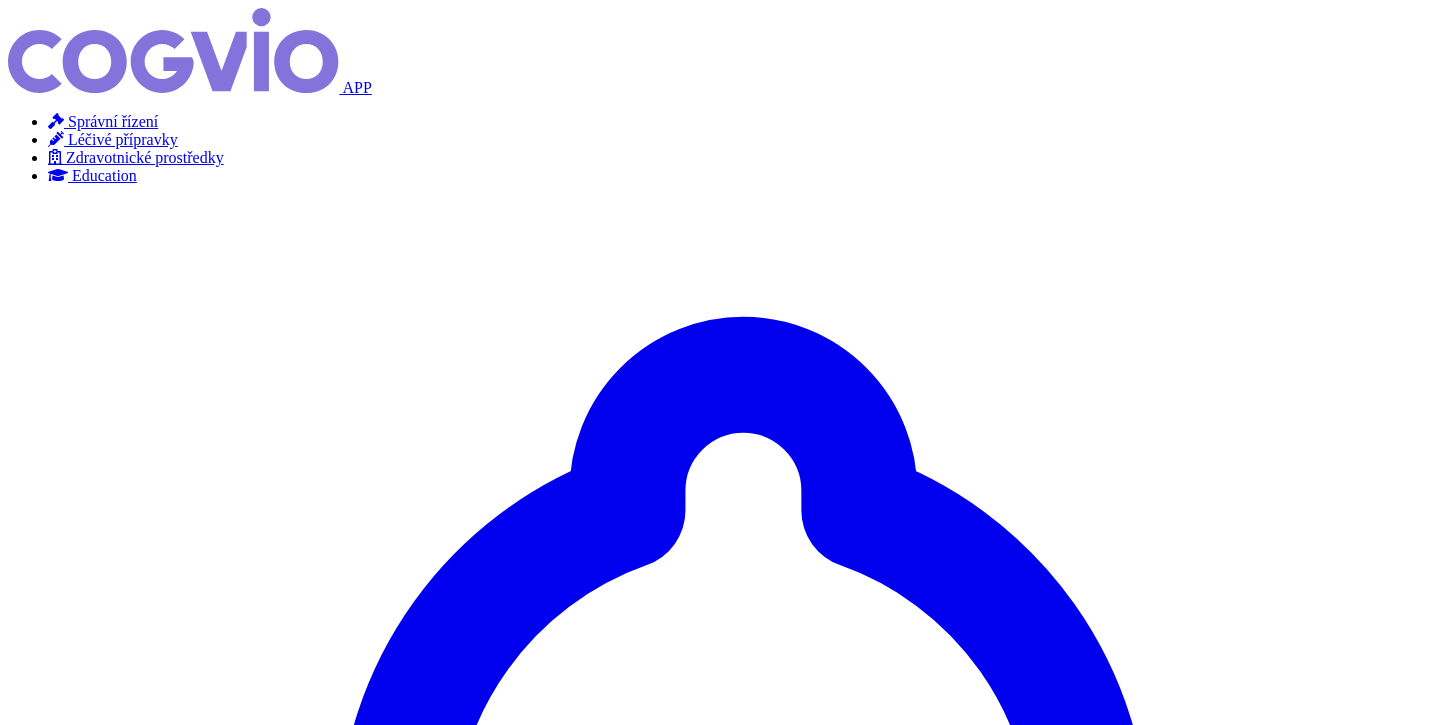click at bounding box center [53, 4794] 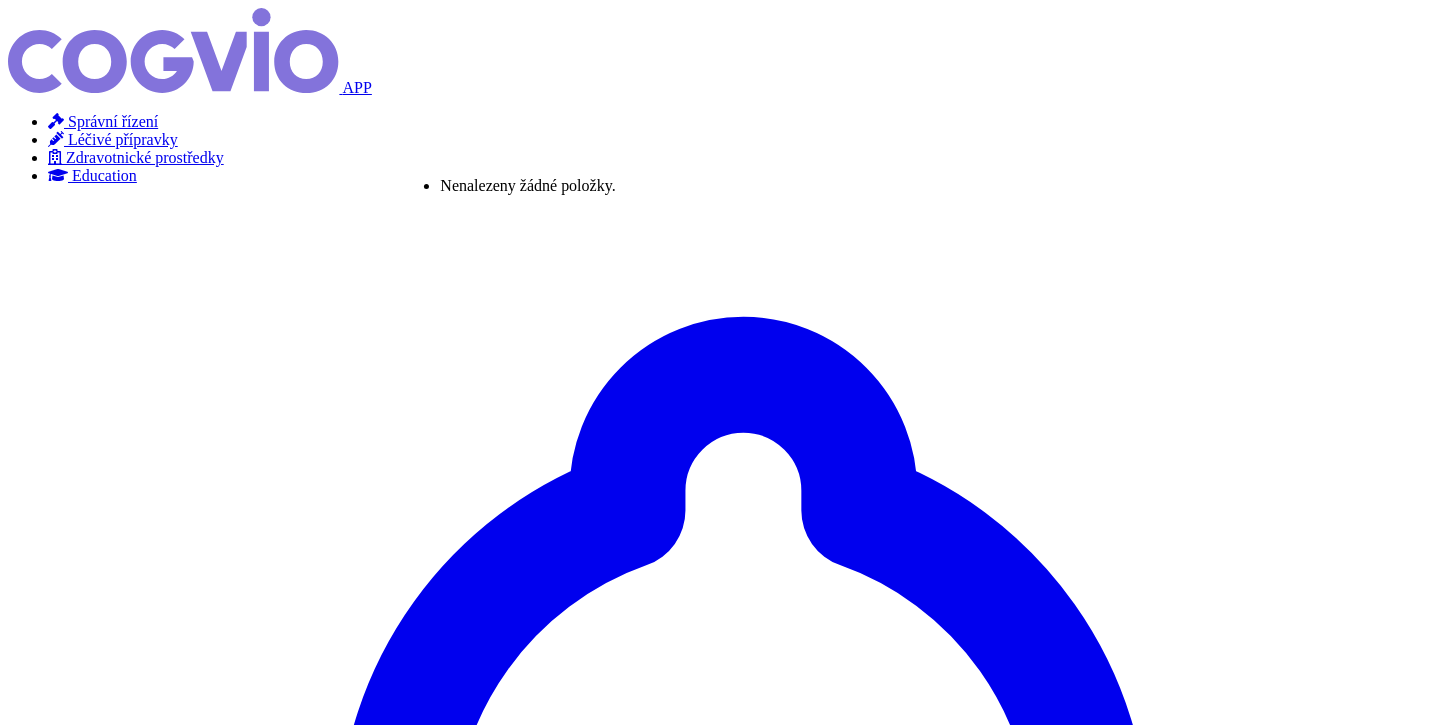 paste on "Dapagliflozin" 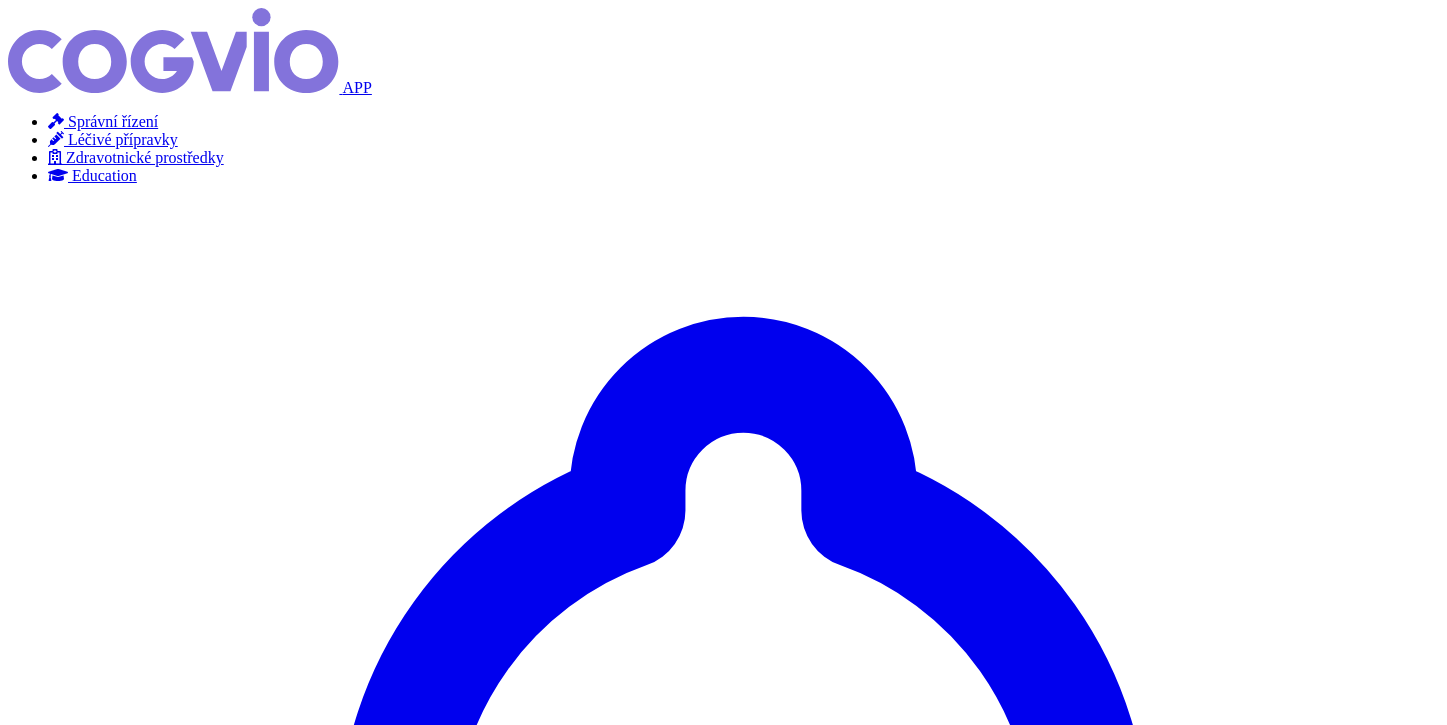 click on "Hledat" at bounding box center [35, 5099] 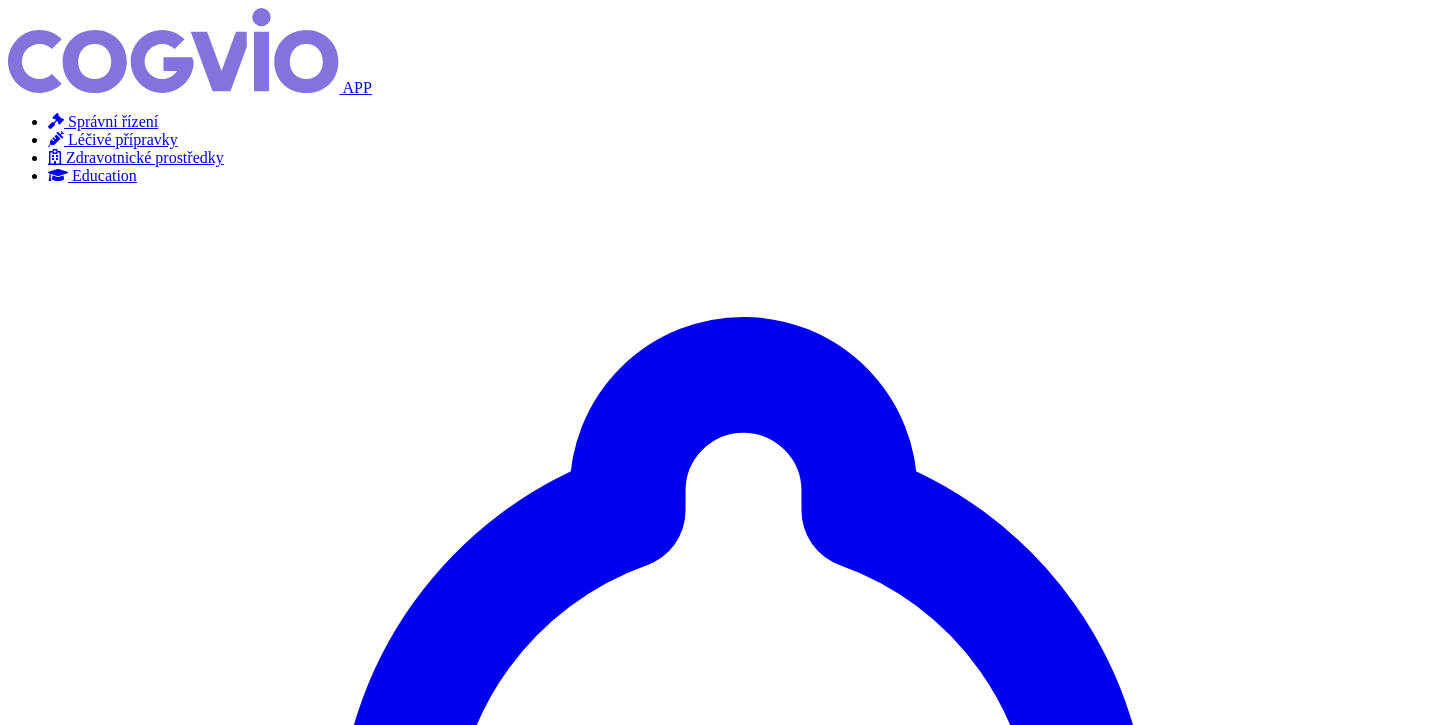 scroll, scrollTop: 0, scrollLeft: 0, axis: both 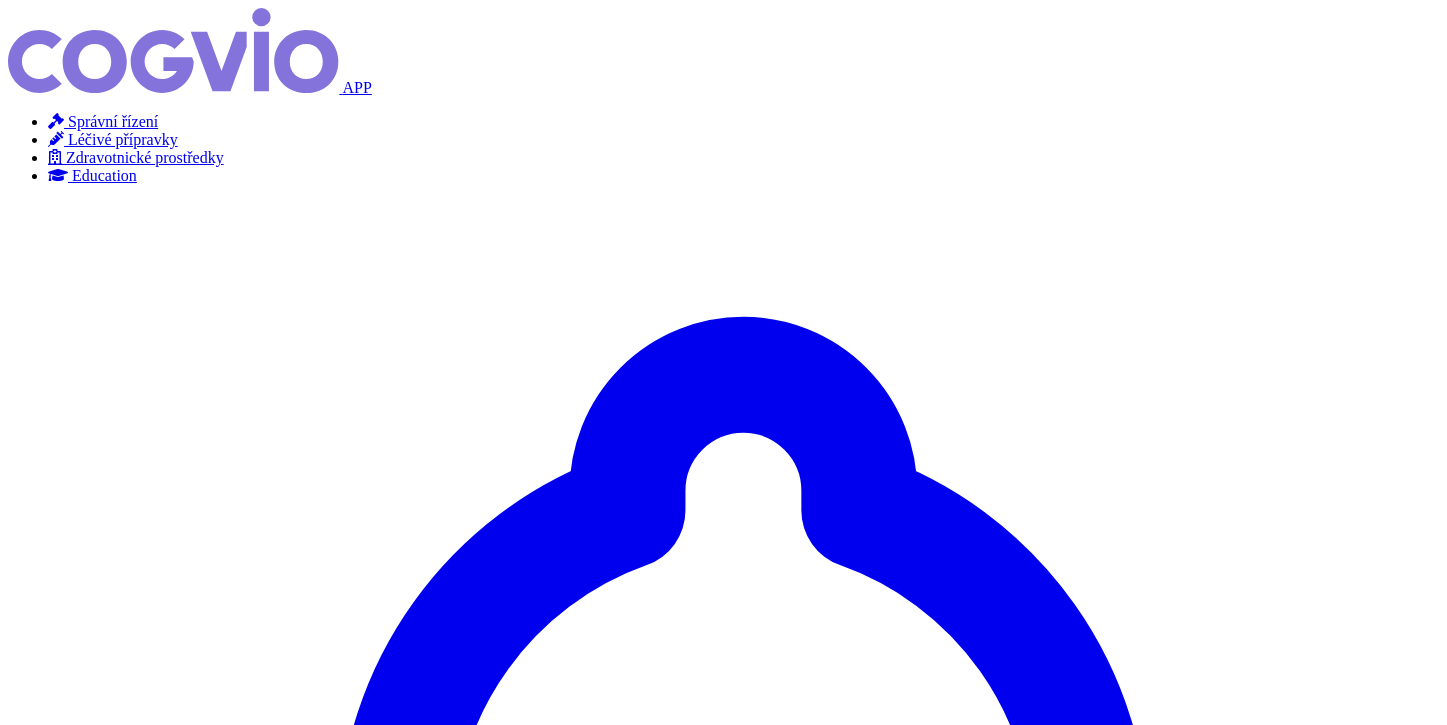 click on "Načíst další" at bounding box center [51, 9507] 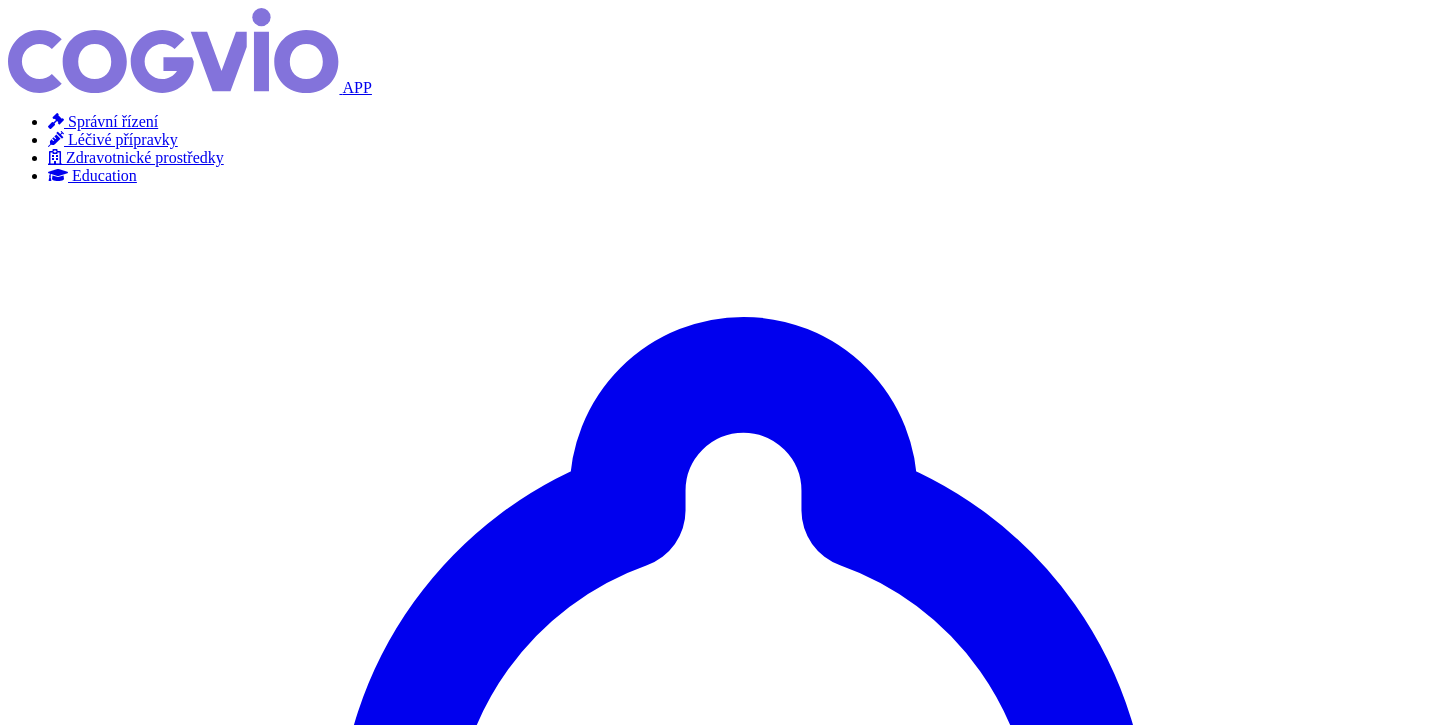 scroll, scrollTop: 0, scrollLeft: 0, axis: both 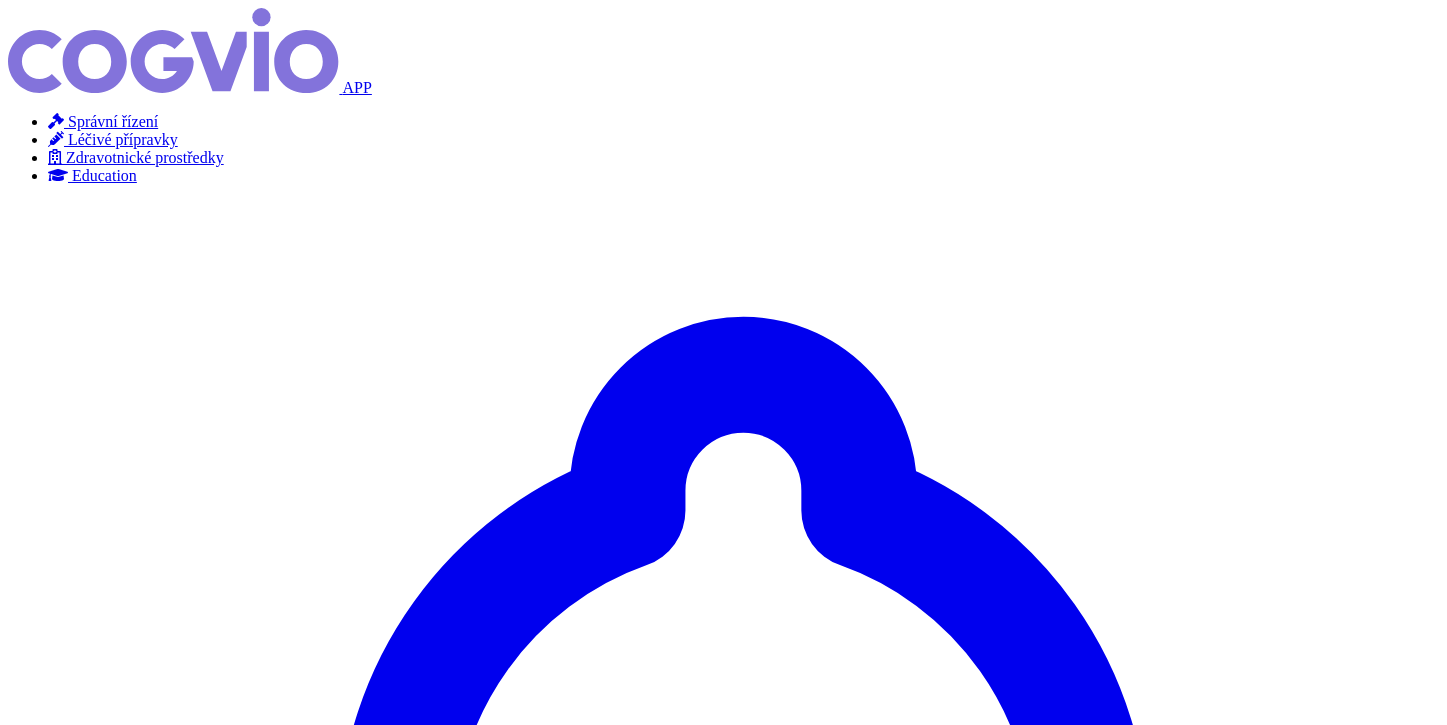 drag, startPoint x: 156, startPoint y: 174, endPoint x: 209, endPoint y: 171, distance: 53.08484 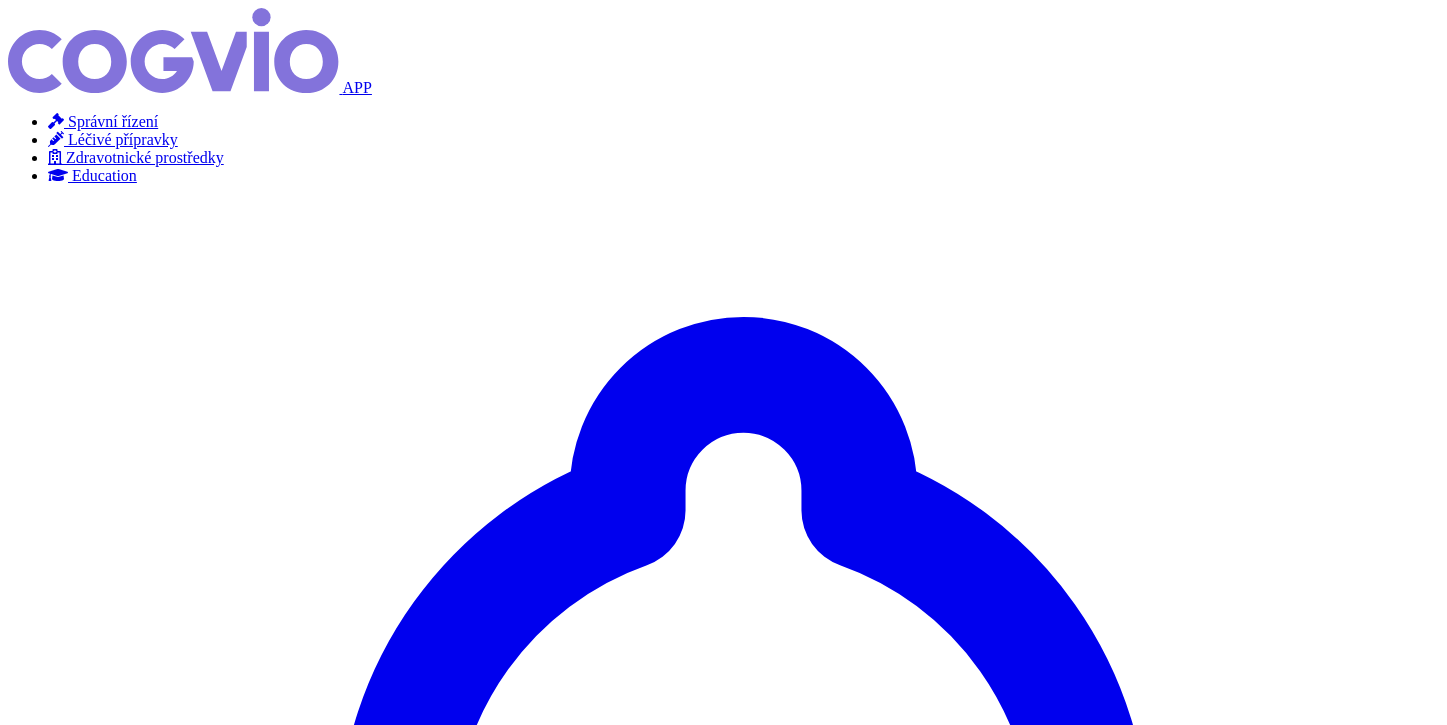 scroll, scrollTop: 0, scrollLeft: 0, axis: both 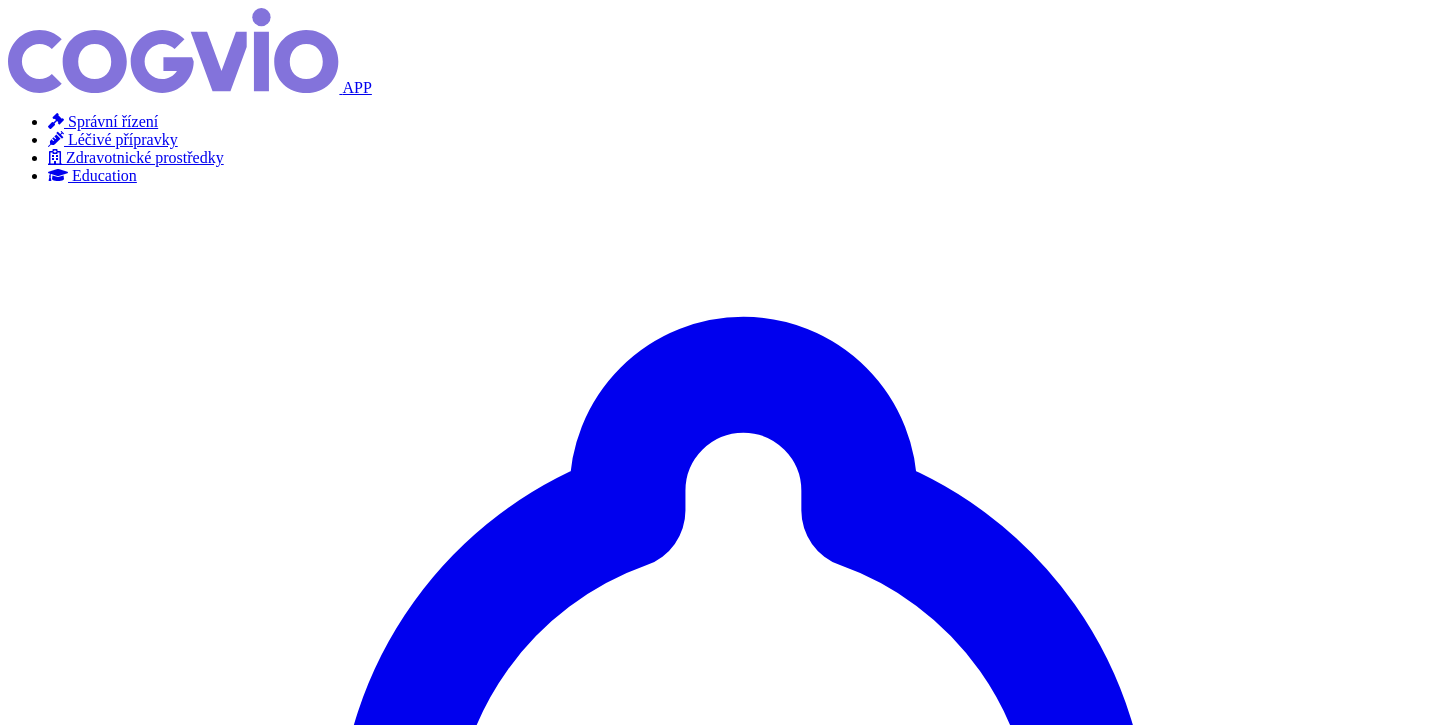 click at bounding box center (723, 4794) 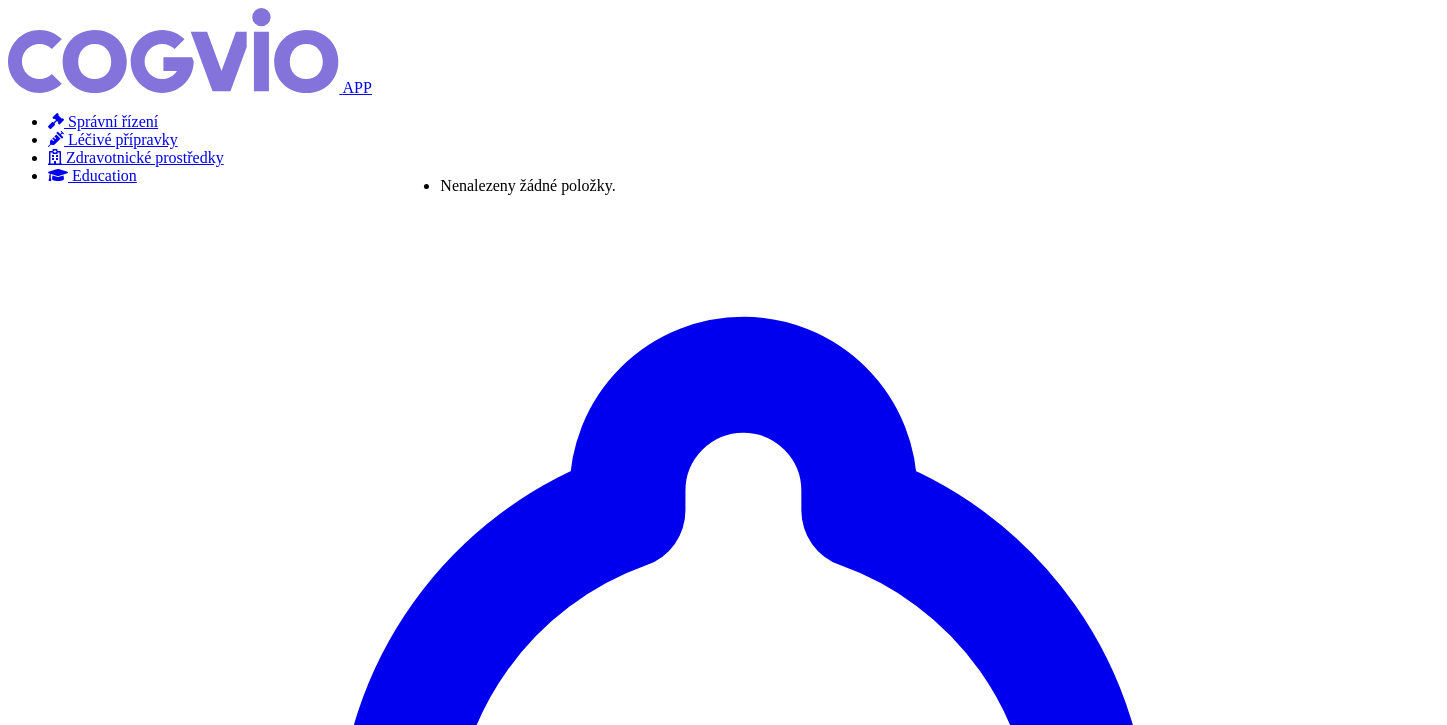 paste on "PEGCETAKOPLAN" 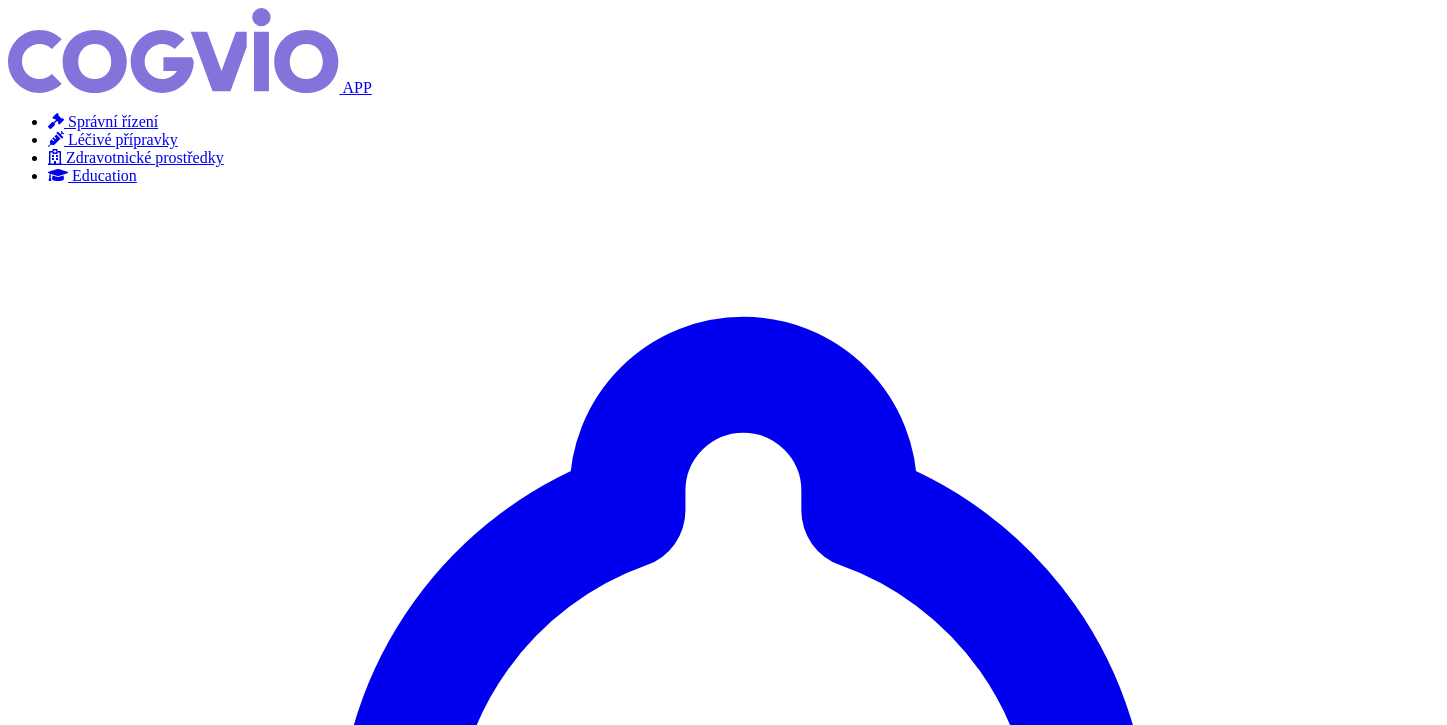 click on "Hledat" at bounding box center [35, 5099] 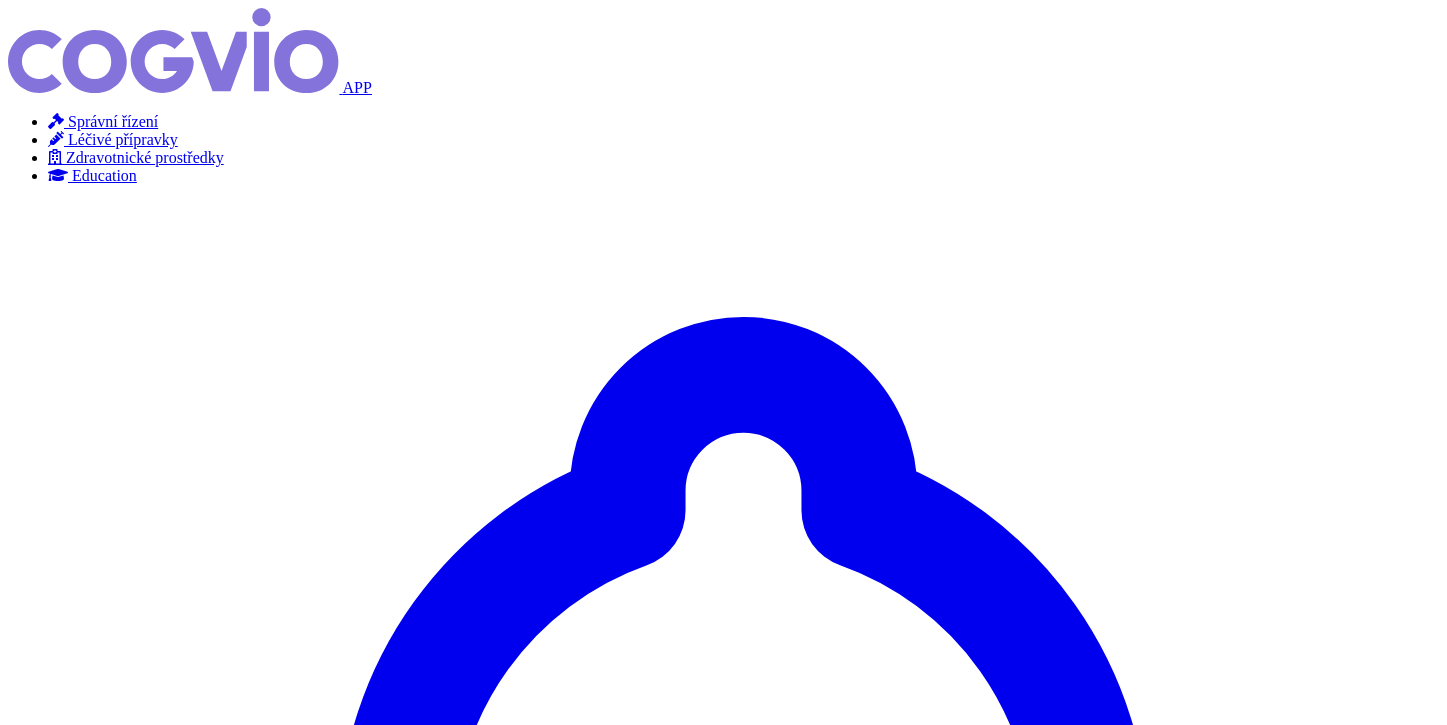 scroll, scrollTop: 0, scrollLeft: 0, axis: both 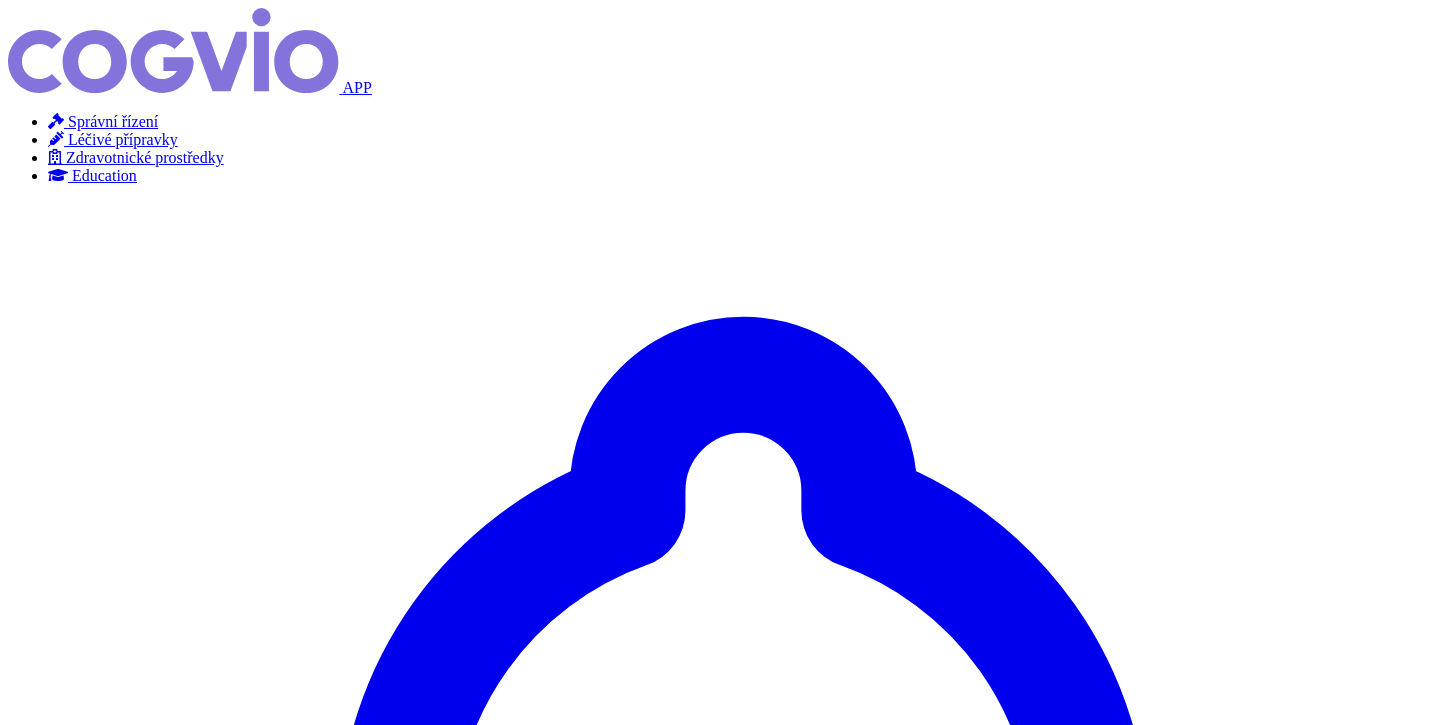click on "×" at bounding box center (52, 4866) 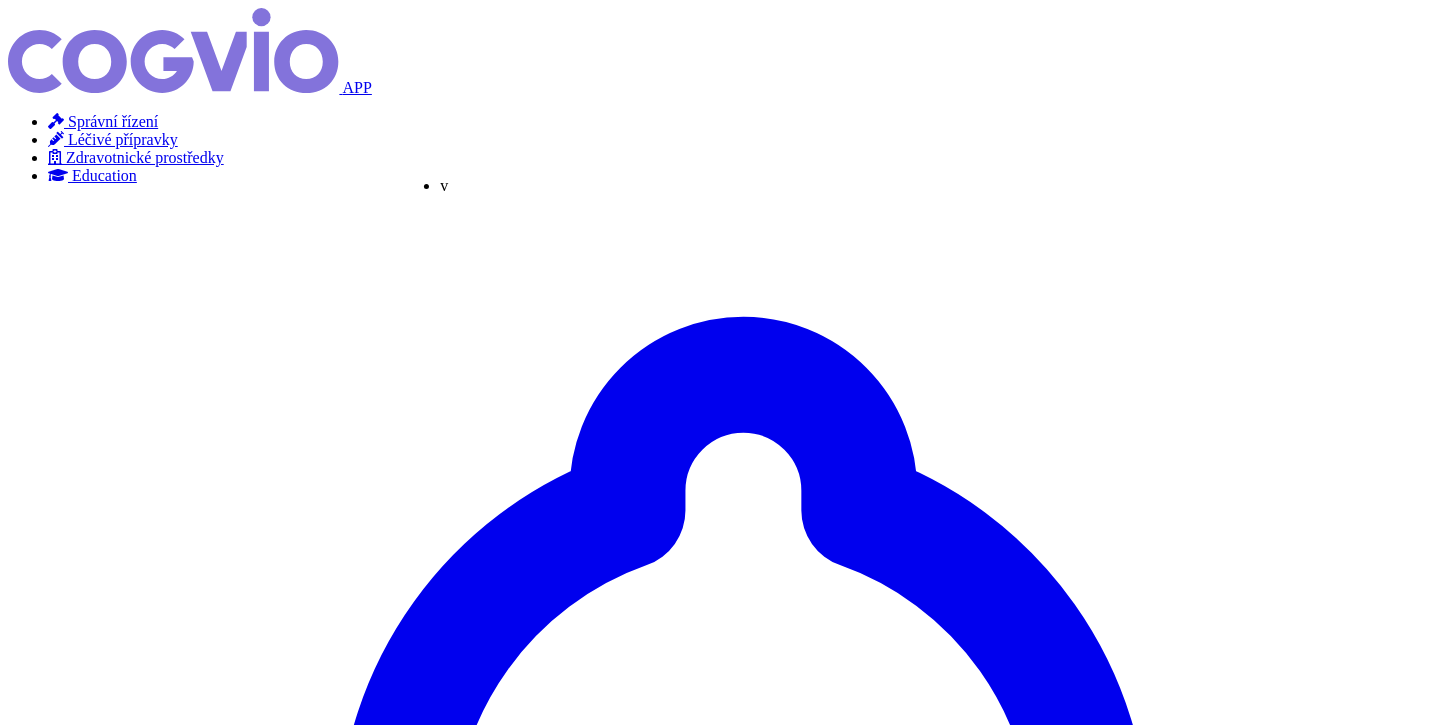 type on "vy" 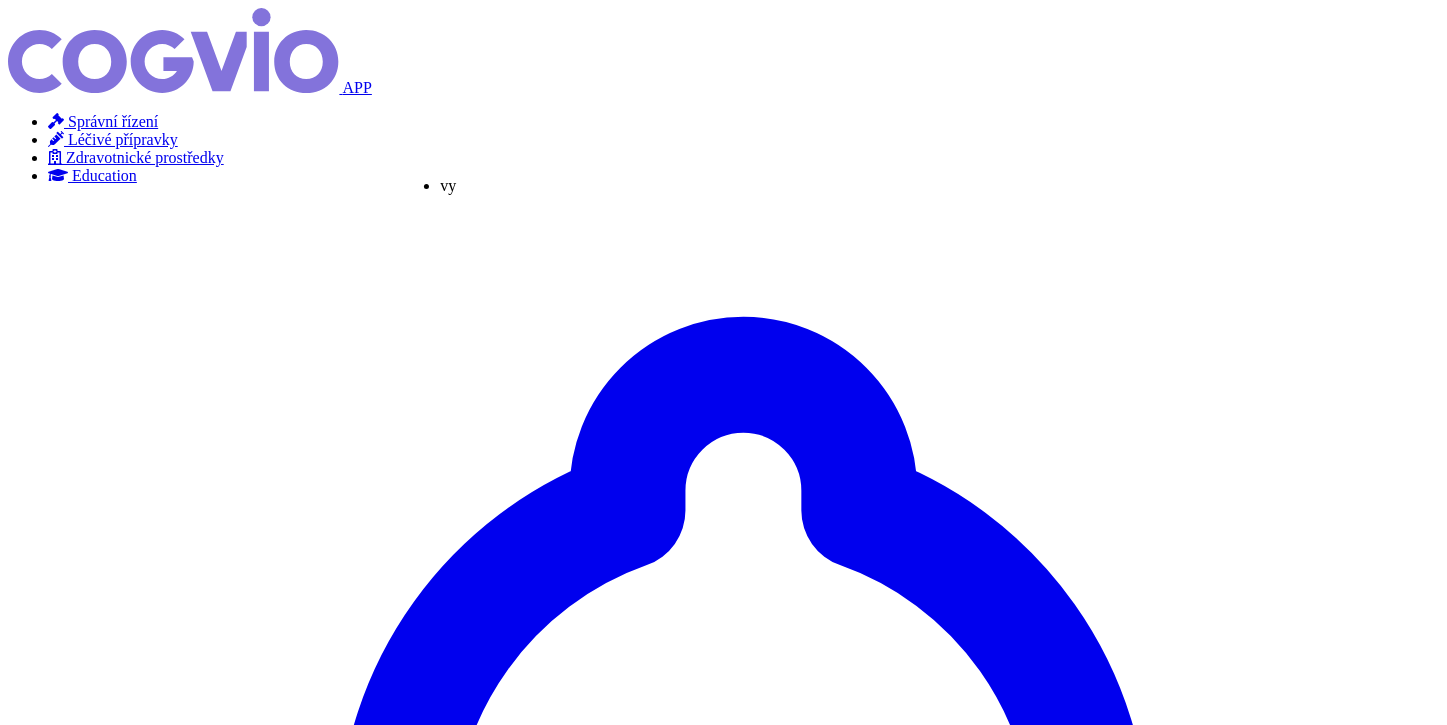 type on "vyl" 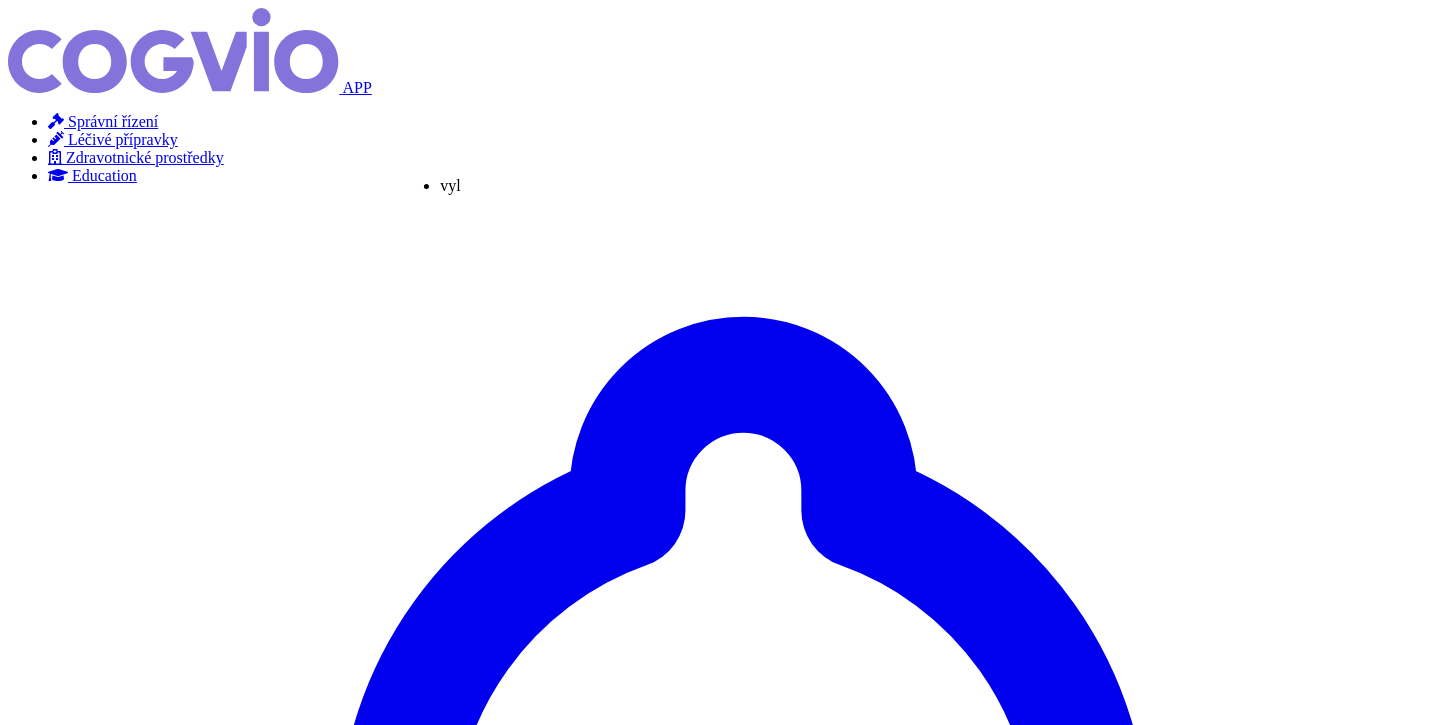 type on "vylo" 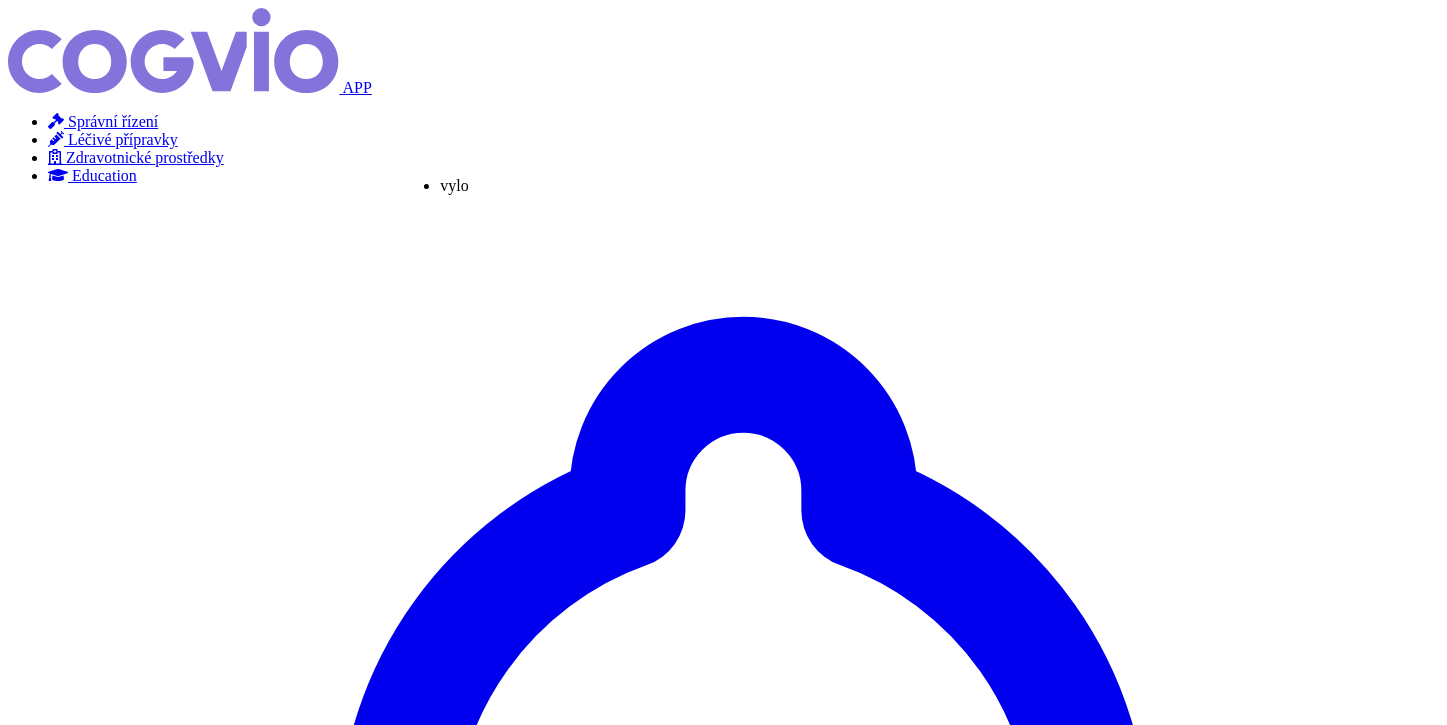 type on "vyloy" 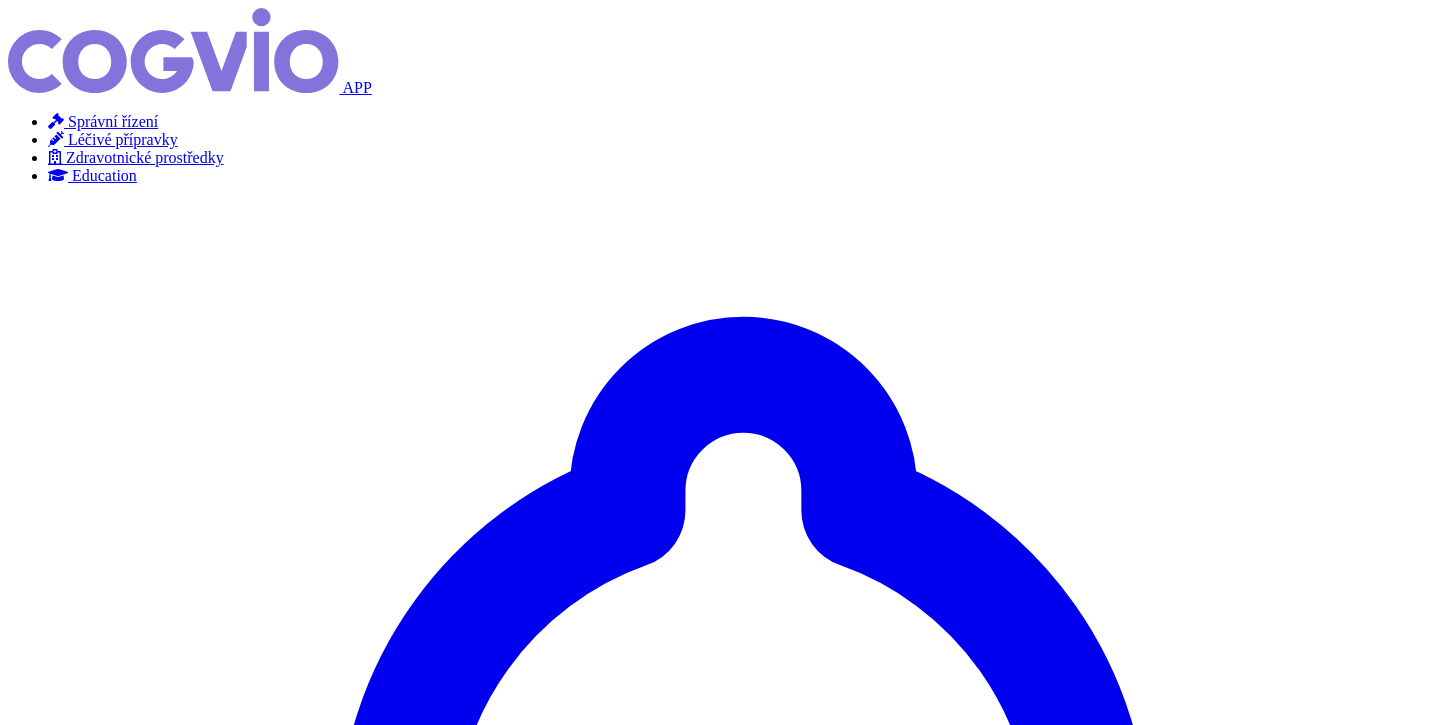 click on "Hledat" at bounding box center (35, 5169) 